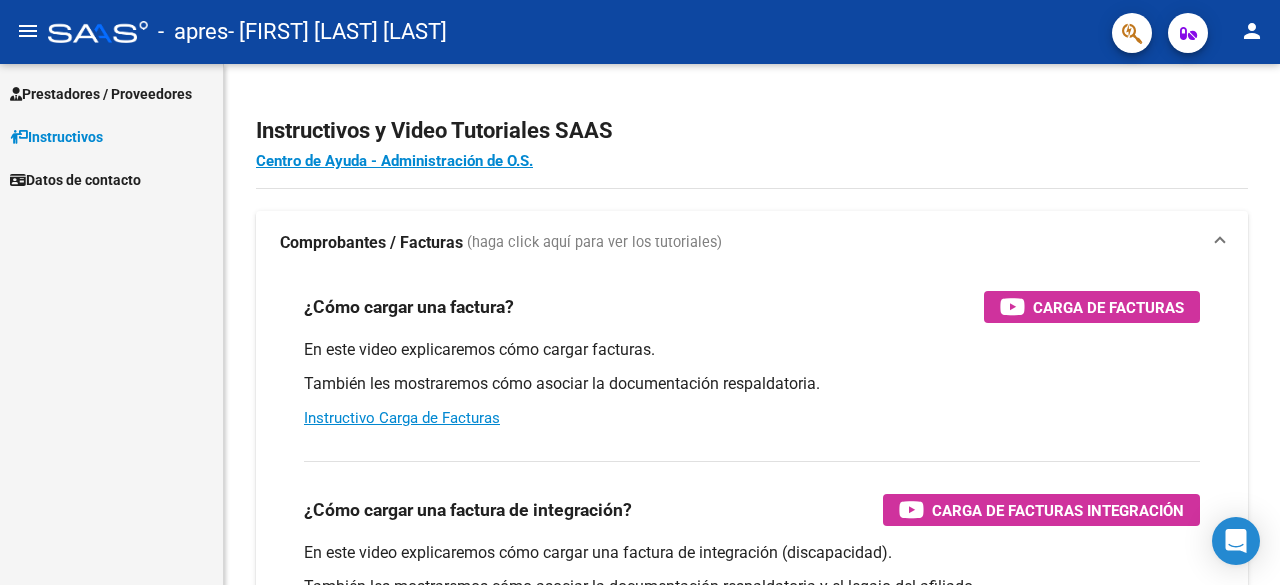 scroll, scrollTop: 0, scrollLeft: 0, axis: both 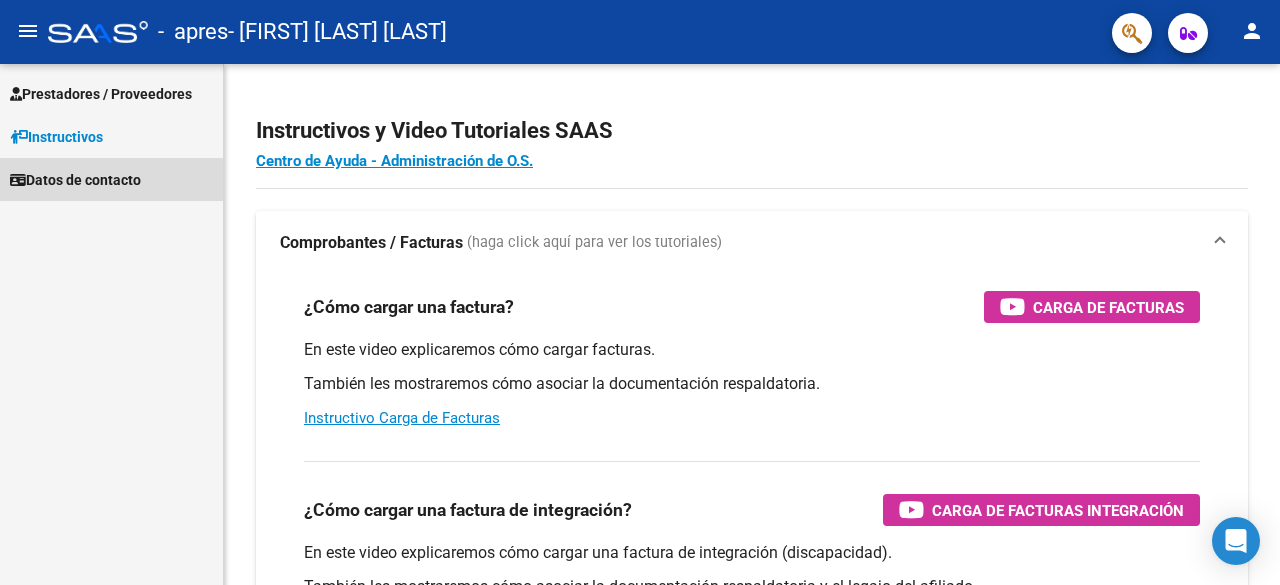 click on "Datos de contacto" at bounding box center (75, 180) 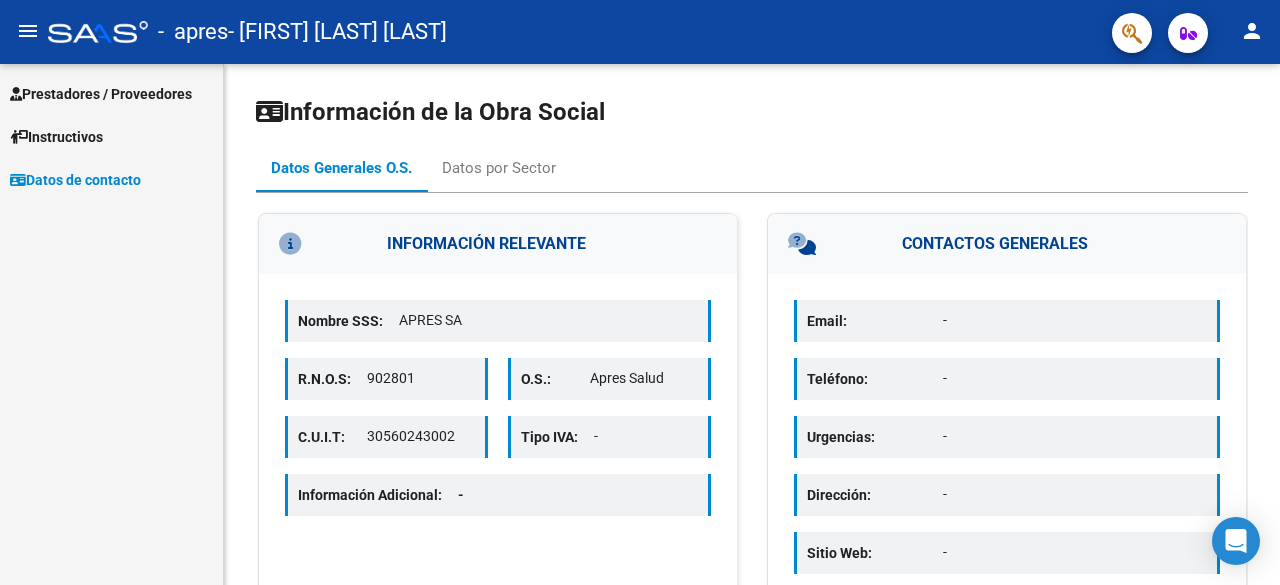 click on "Prestadores / Proveedores" at bounding box center (101, 94) 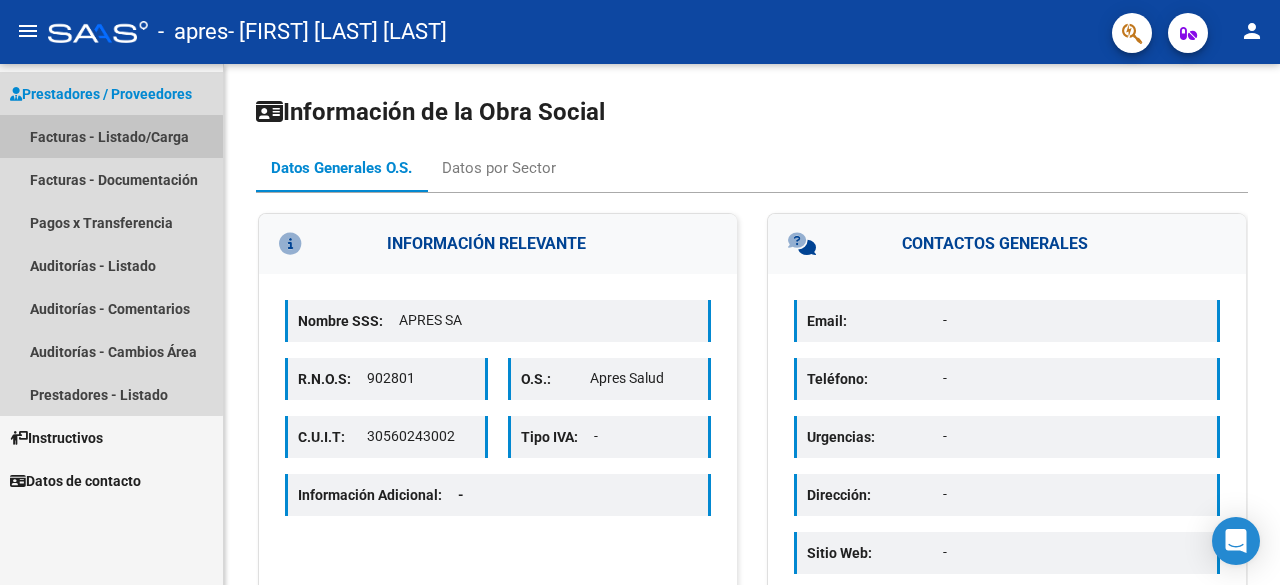 click on "Facturas - Listado/Carga" at bounding box center [111, 136] 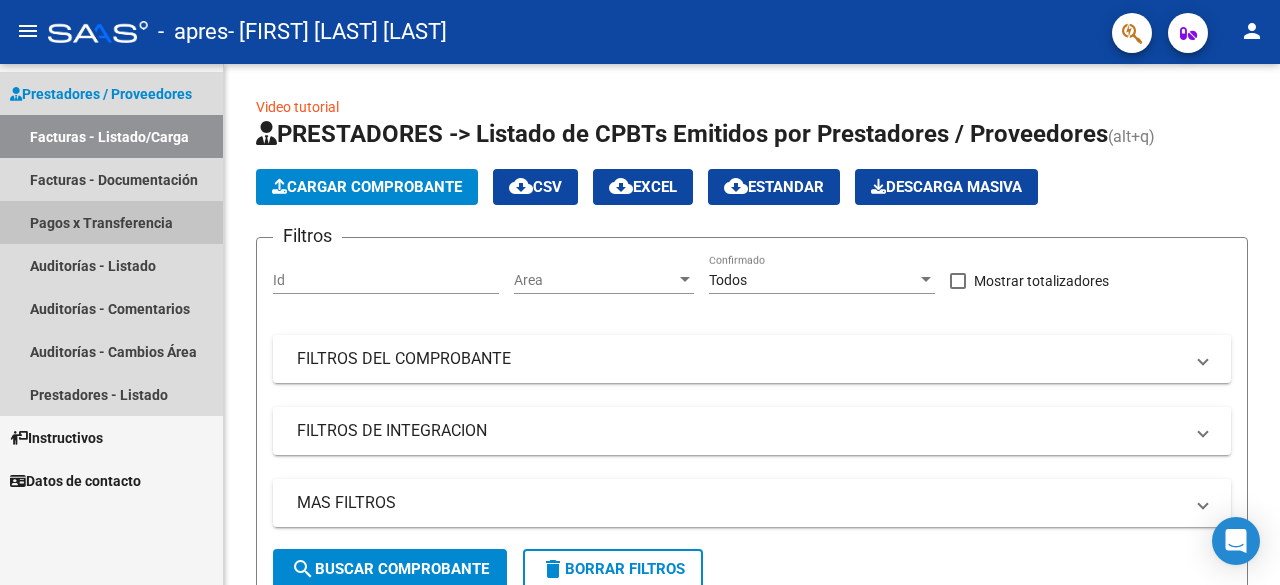 click on "Pagos x Transferencia" at bounding box center (111, 222) 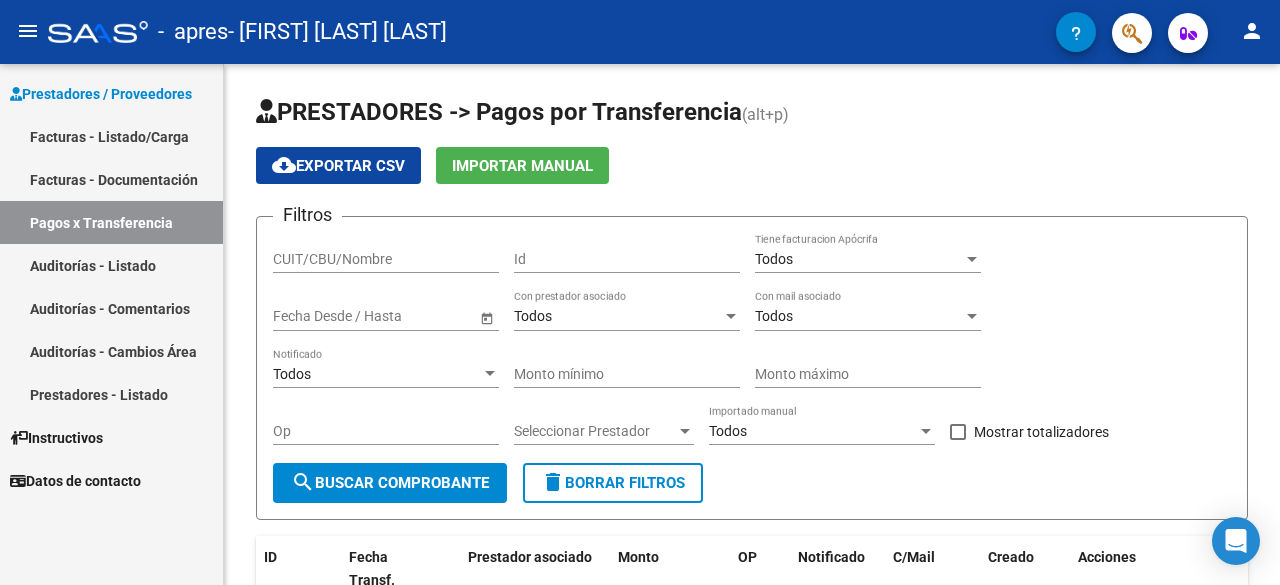 click on "Facturas - Documentación" at bounding box center (111, 179) 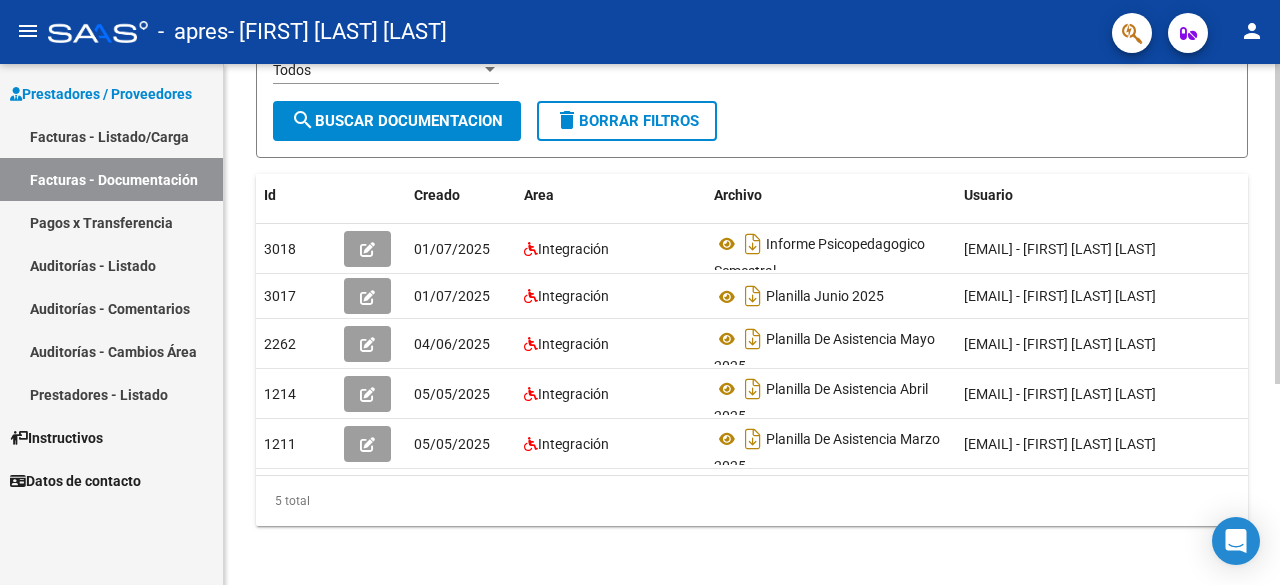 scroll, scrollTop: 327, scrollLeft: 0, axis: vertical 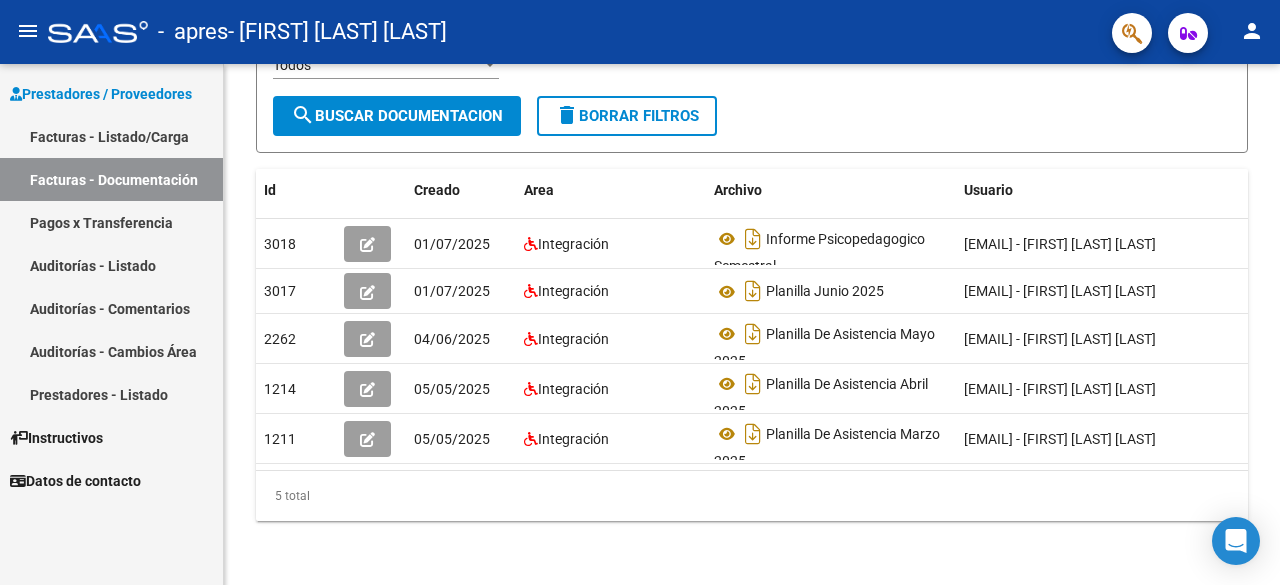 click on "Pagos x Transferencia" at bounding box center [111, 222] 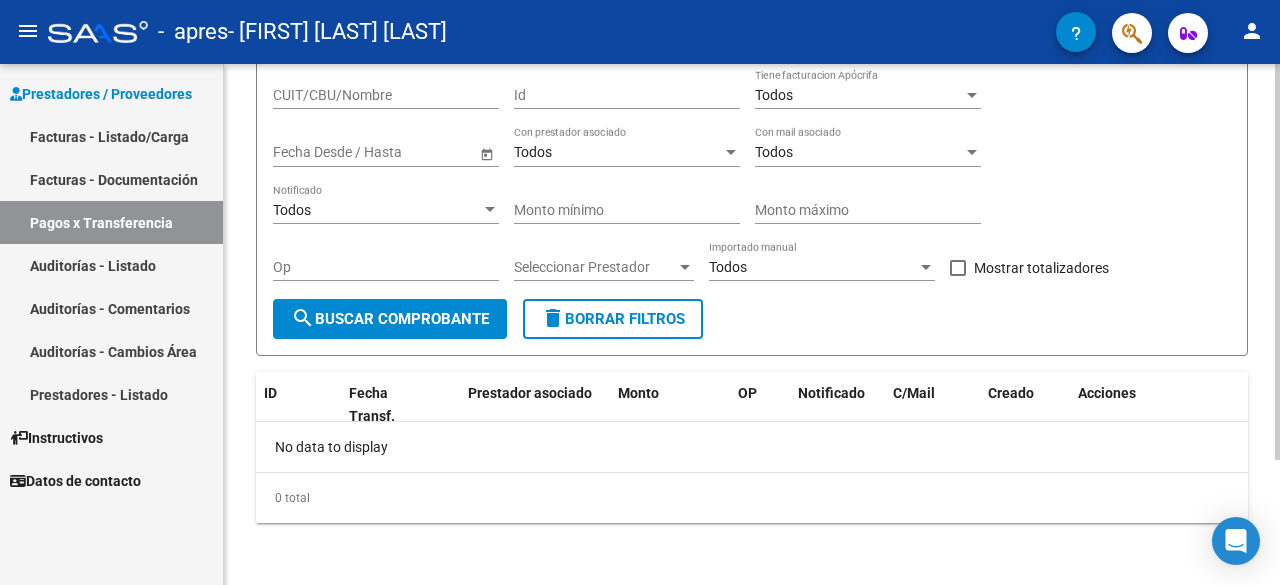 scroll, scrollTop: 0, scrollLeft: 0, axis: both 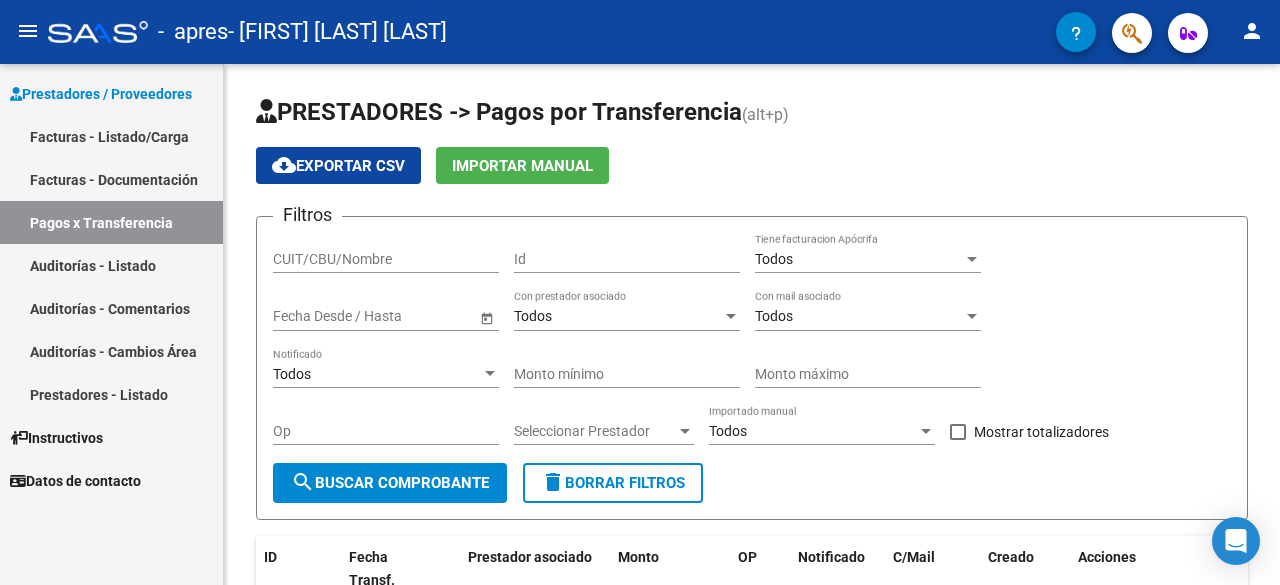 click on "Prestadores / Proveedores" at bounding box center [101, 94] 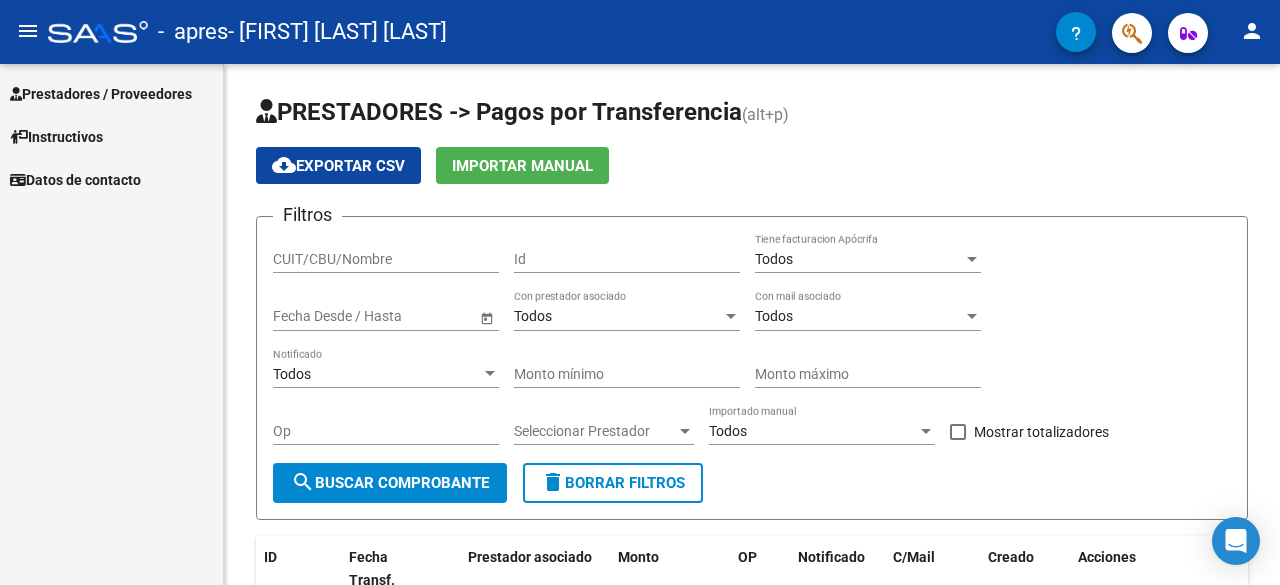 click on "Datos de contacto" at bounding box center (75, 180) 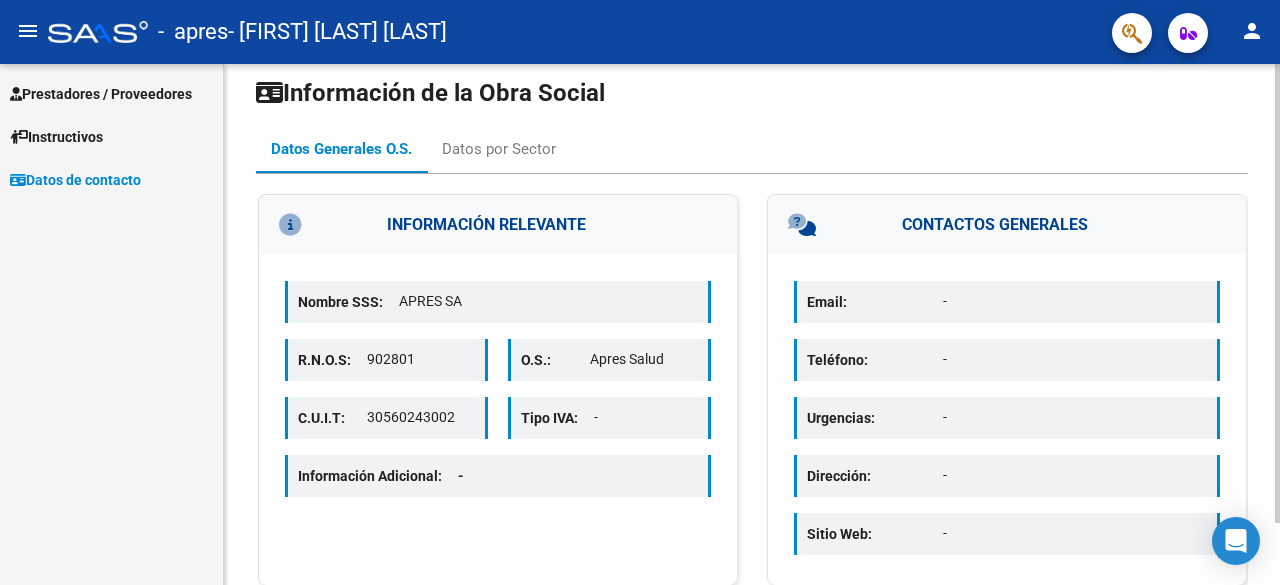 scroll, scrollTop: 0, scrollLeft: 0, axis: both 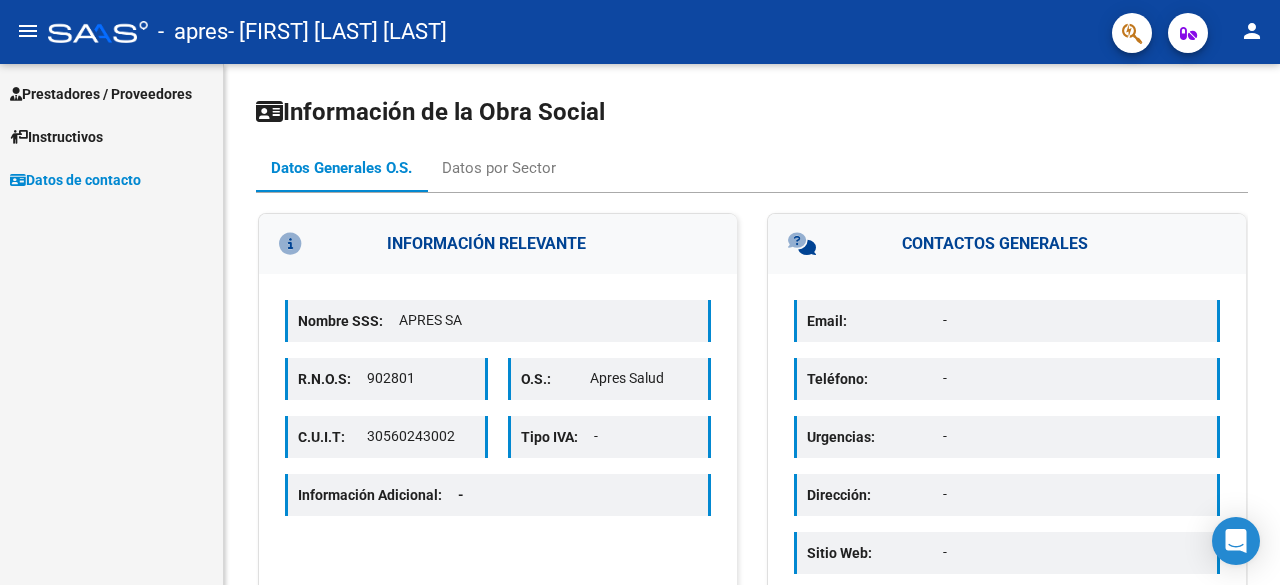 click on "Instructivos" at bounding box center (56, 137) 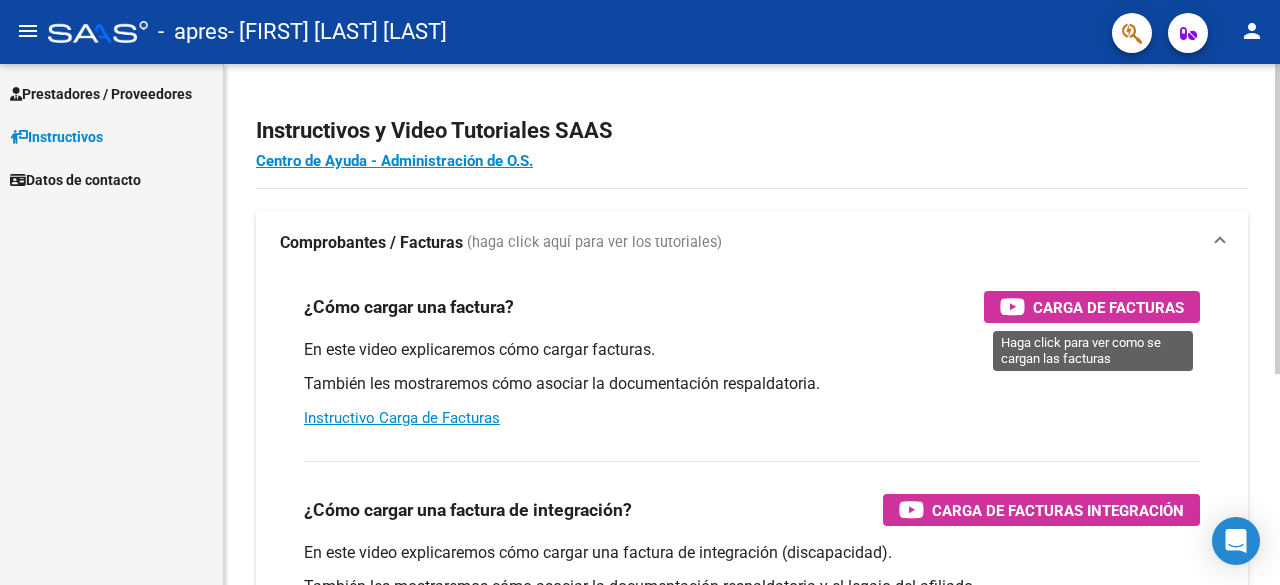 click on "Carga de Facturas" at bounding box center [1108, 307] 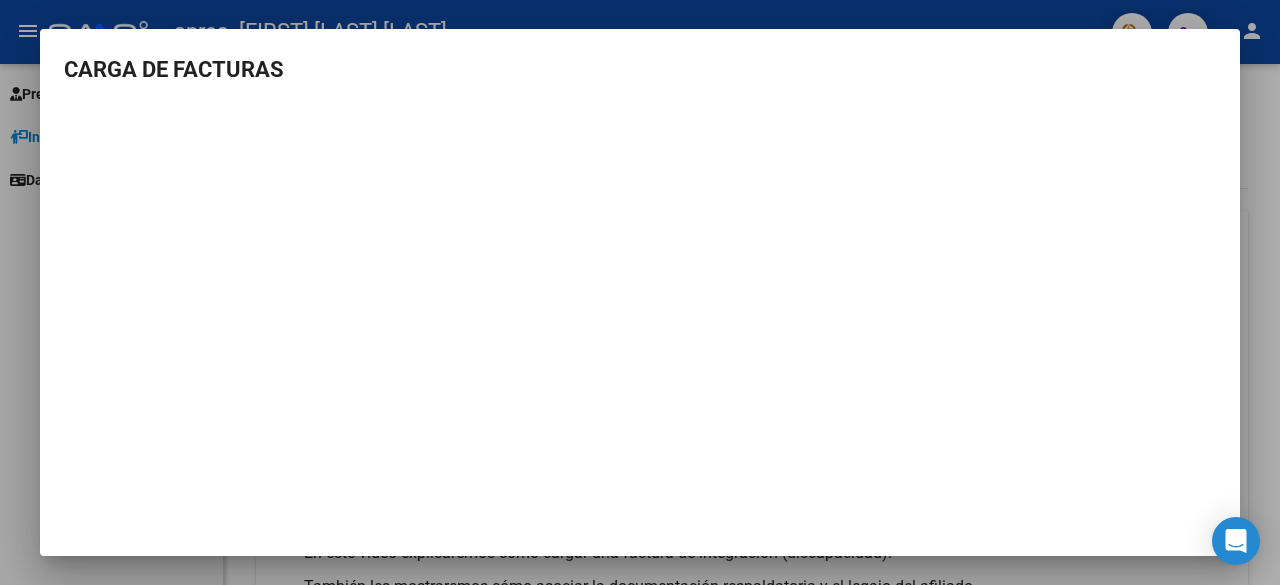 click at bounding box center [640, 292] 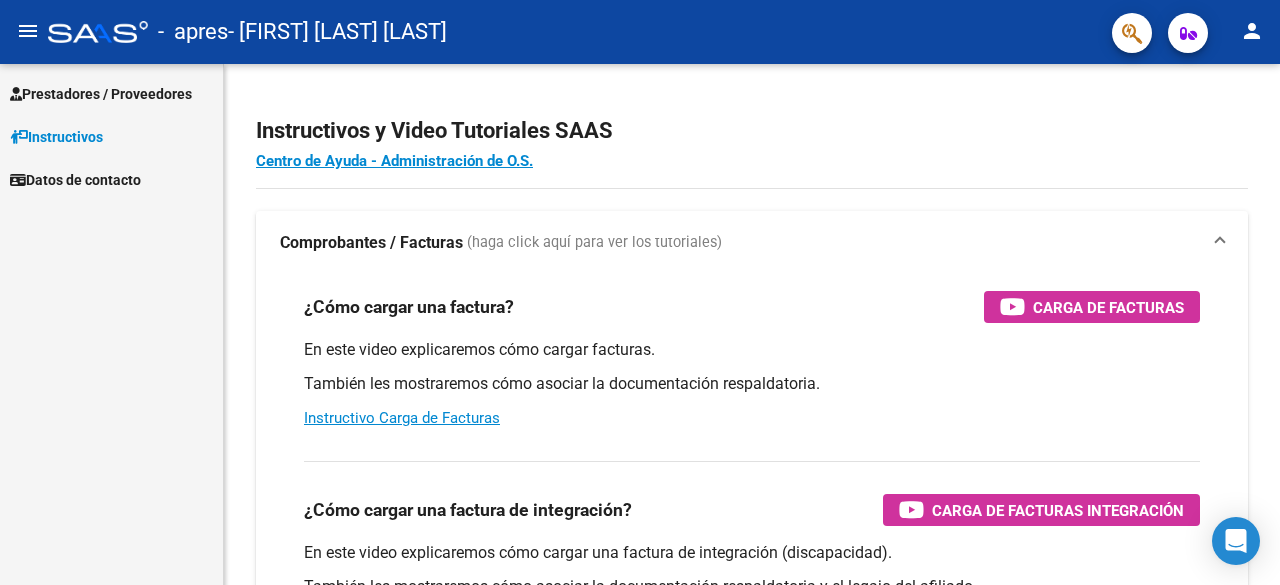 click on "Prestadores / Proveedores" at bounding box center [101, 94] 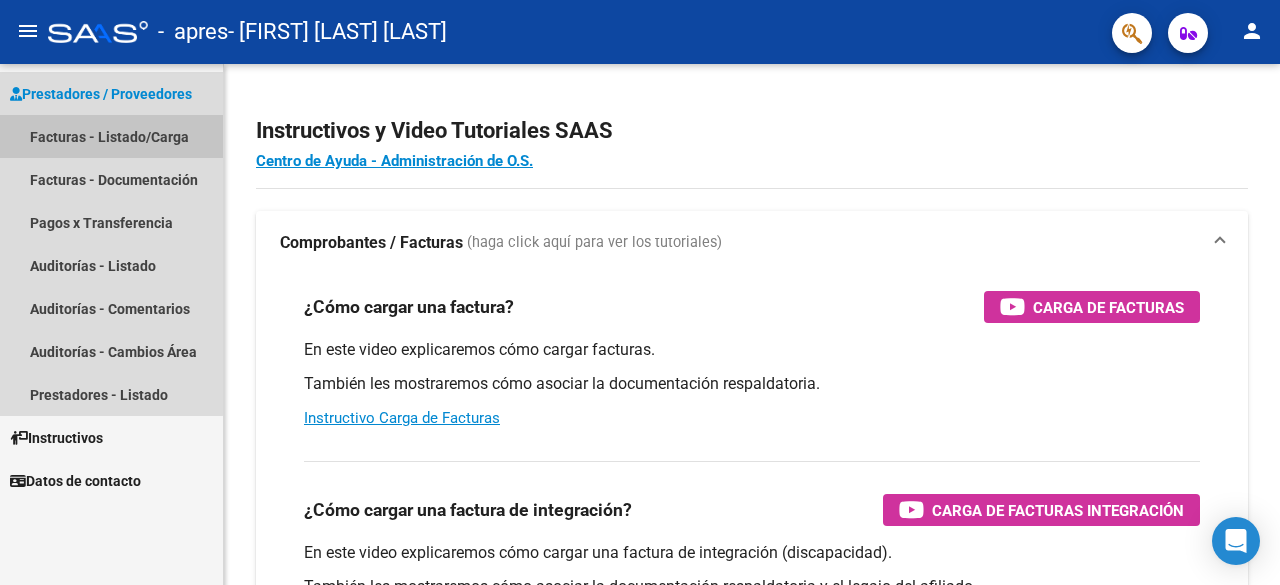click on "Facturas - Listado/Carga" at bounding box center (111, 136) 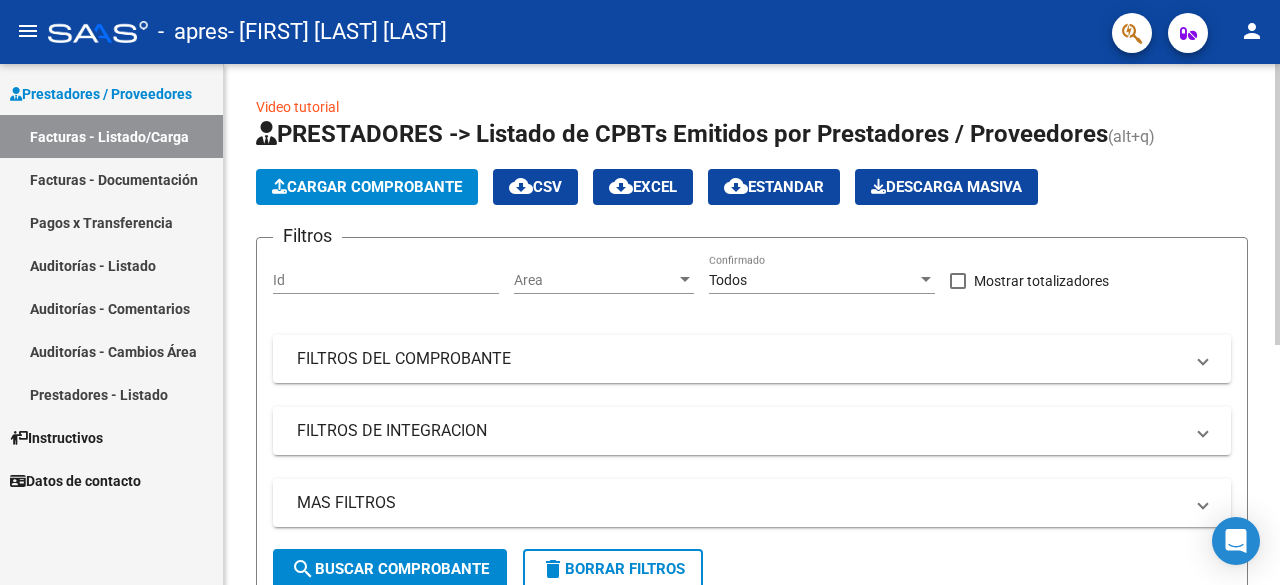 click on "Cargar Comprobante" 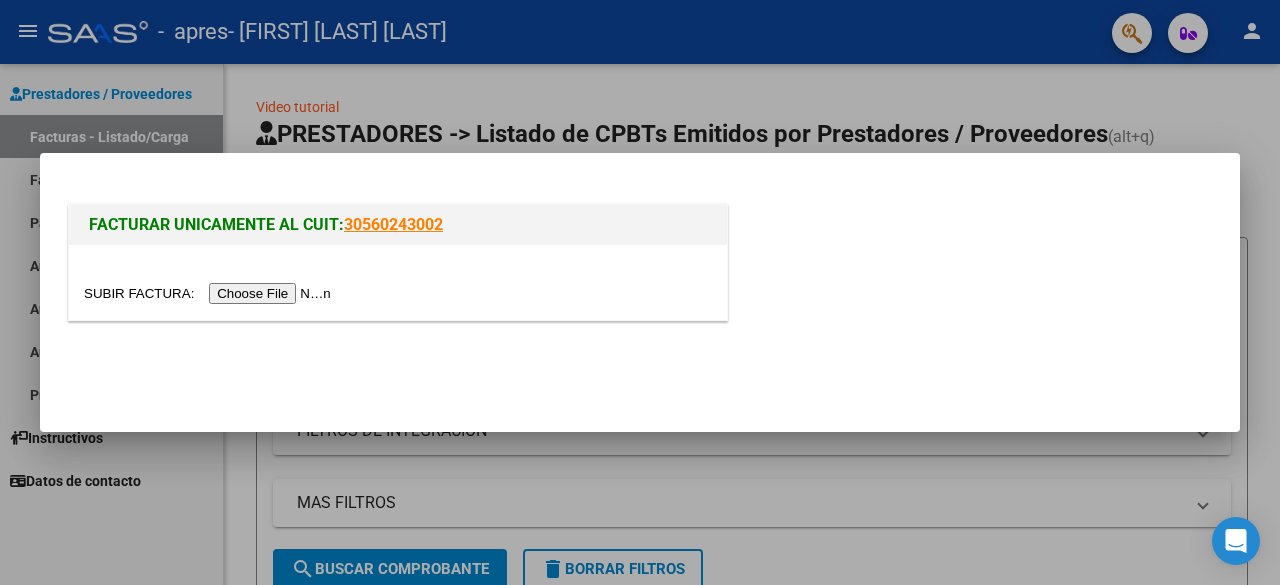 click at bounding box center (210, 293) 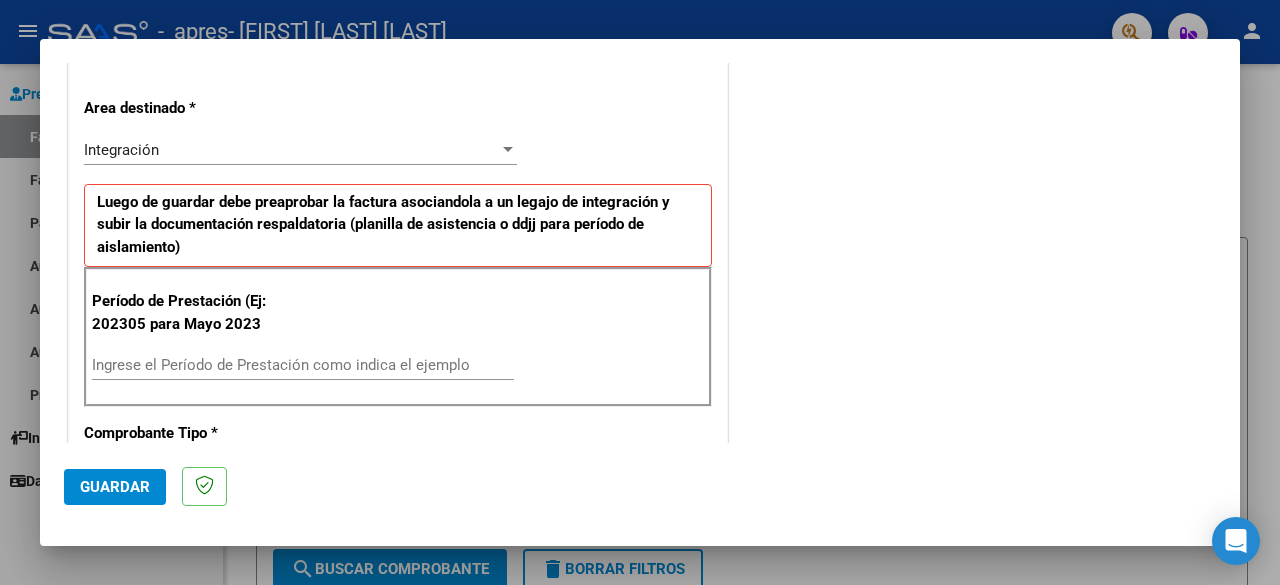 scroll, scrollTop: 500, scrollLeft: 0, axis: vertical 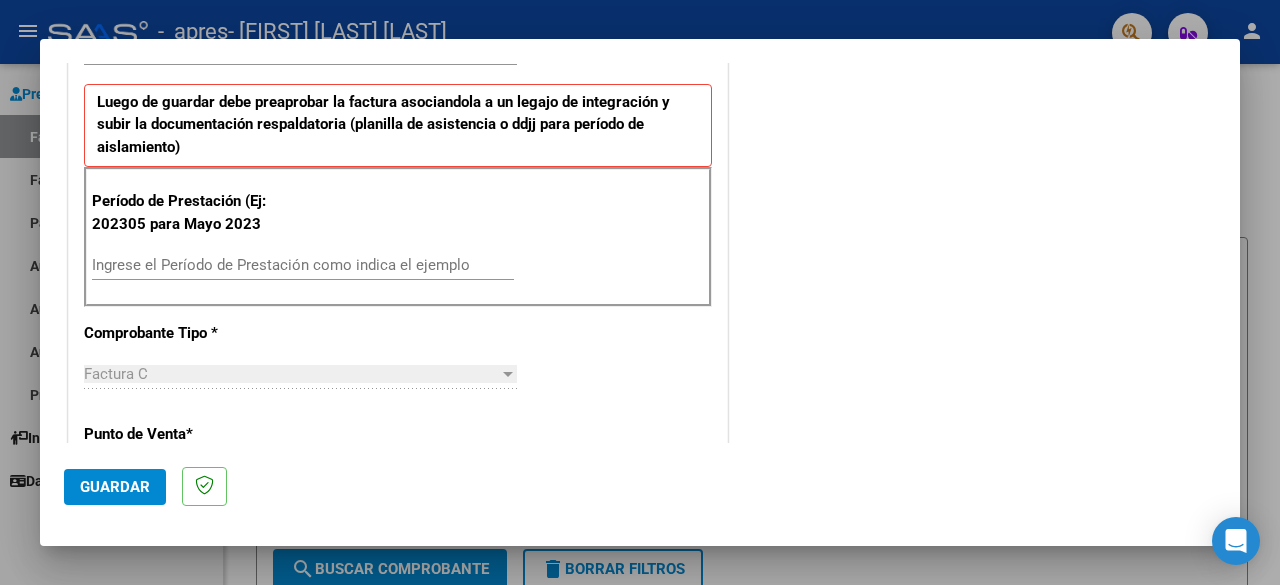 click on "Ingrese el Período de Prestación como indica el ejemplo" at bounding box center [303, 265] 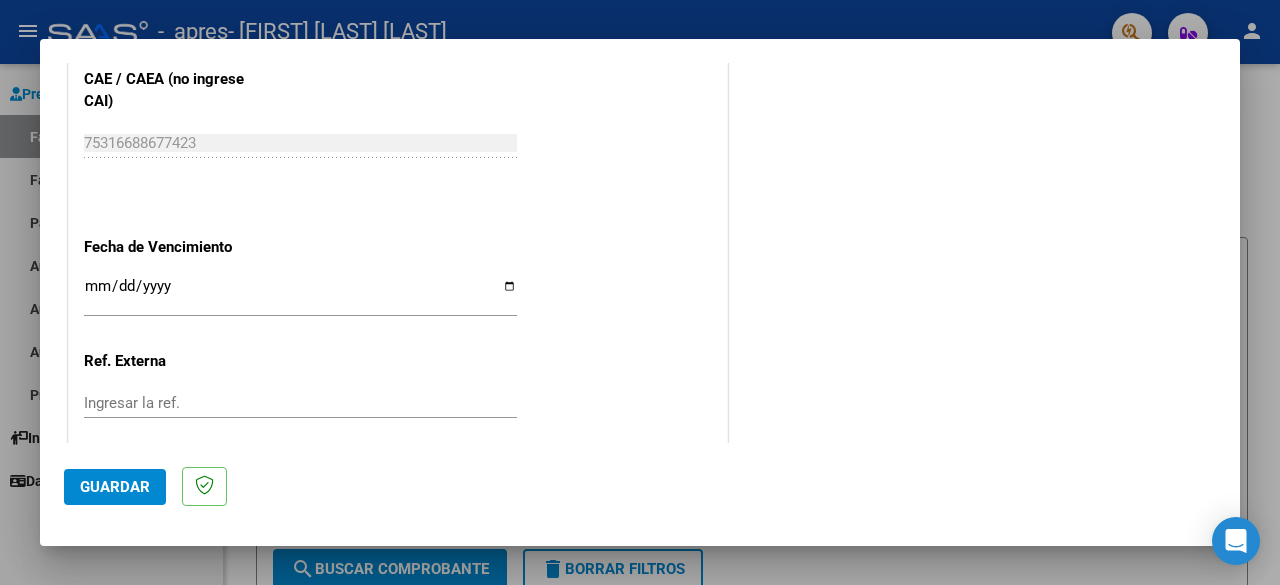 scroll, scrollTop: 1300, scrollLeft: 0, axis: vertical 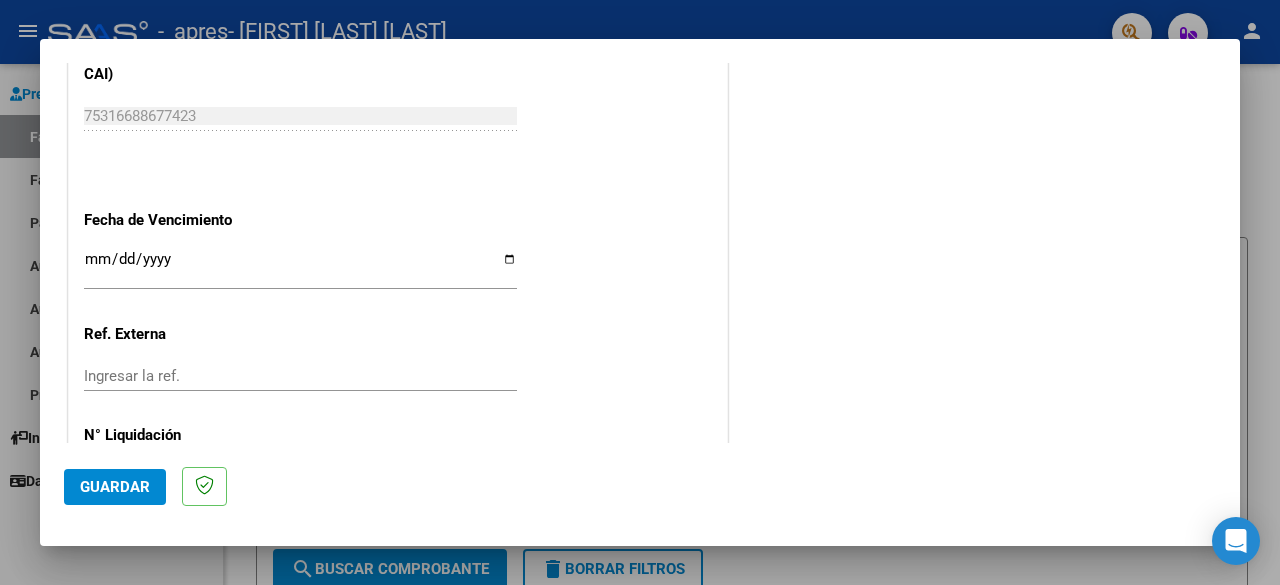 type on "202507" 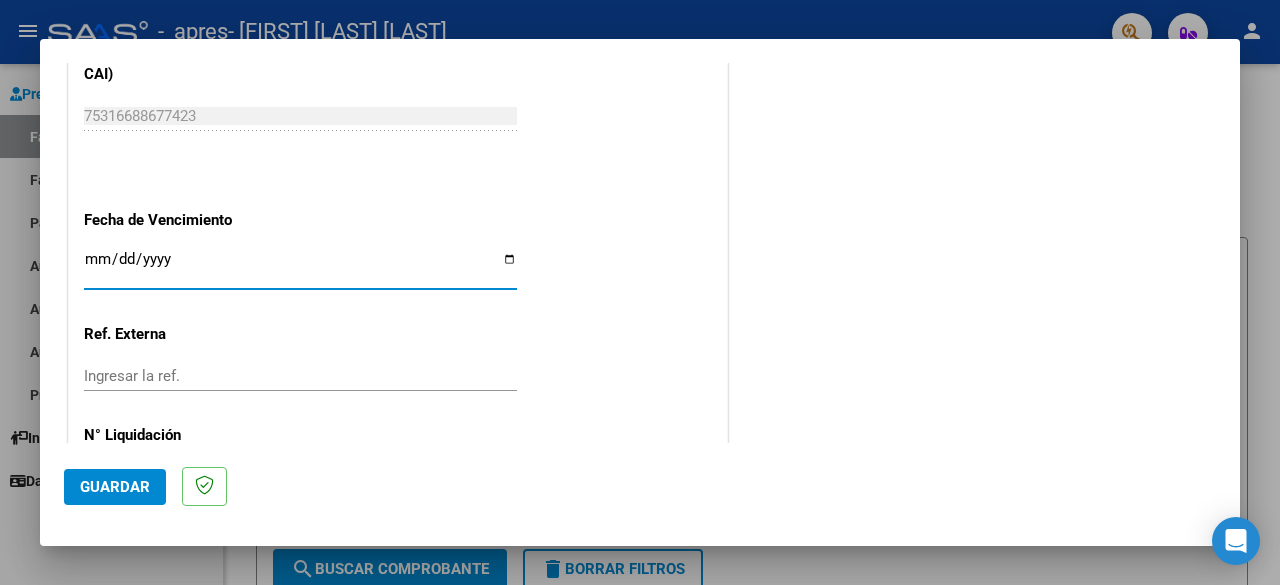 type on "2025-08-11" 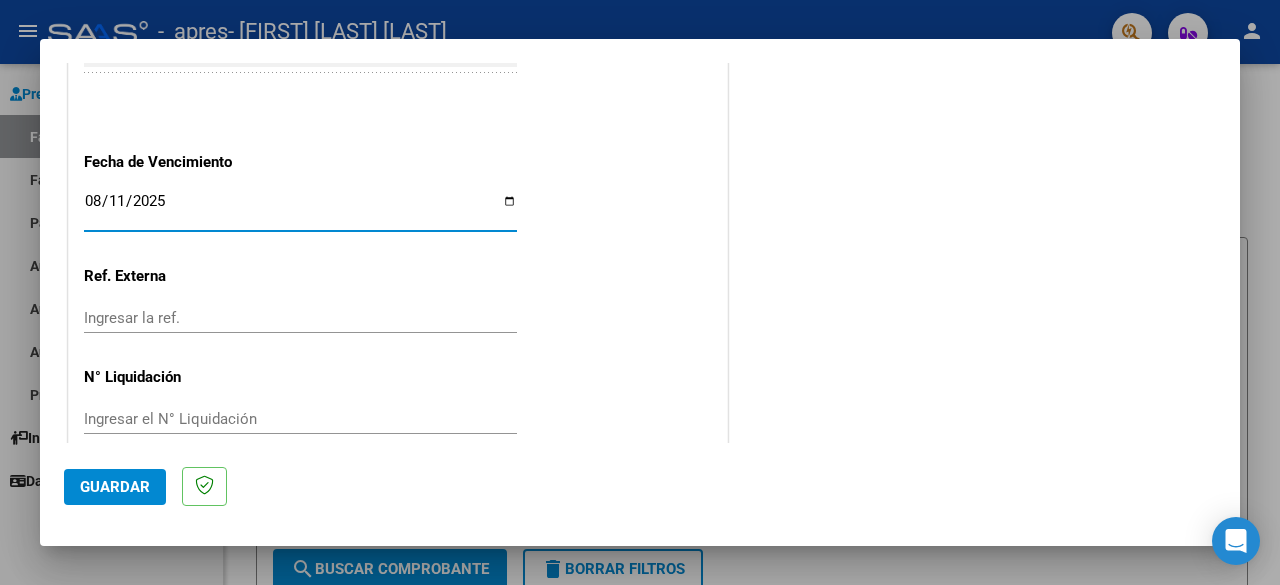 scroll, scrollTop: 1382, scrollLeft: 0, axis: vertical 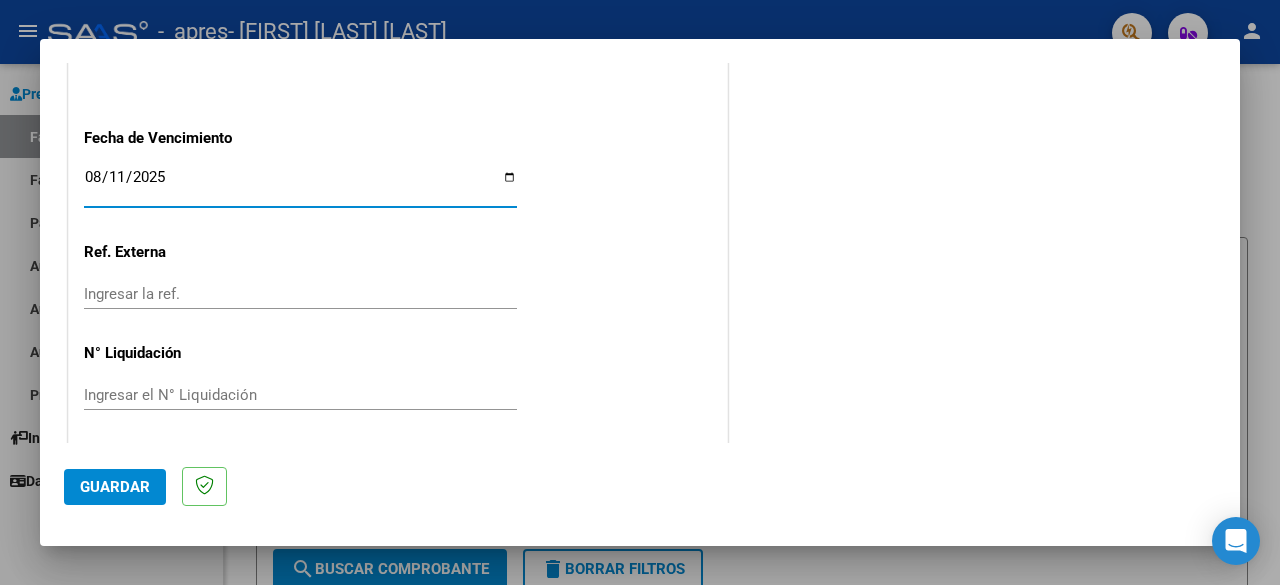 click on "Guardar" 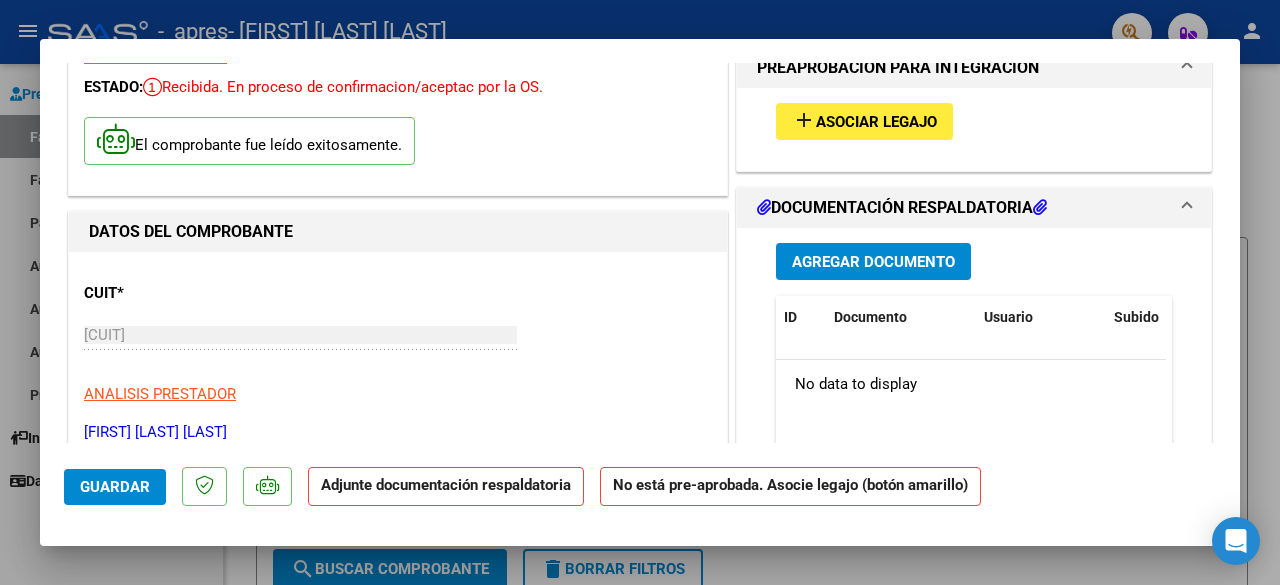 scroll, scrollTop: 100, scrollLeft: 0, axis: vertical 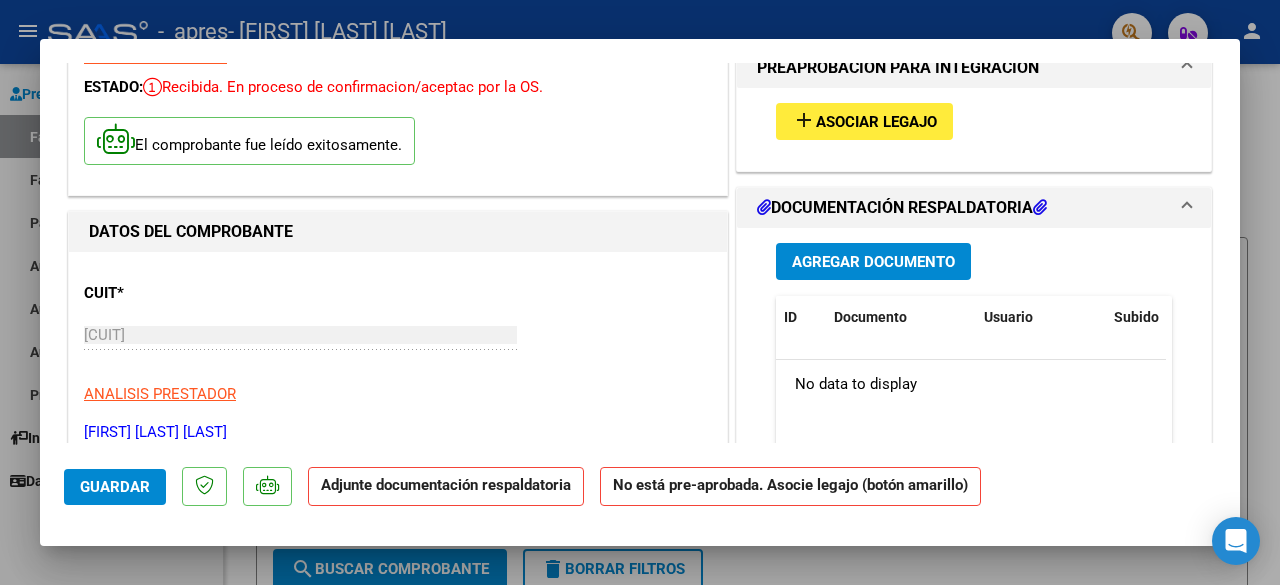 click on "Asociar Legajo" at bounding box center (876, 122) 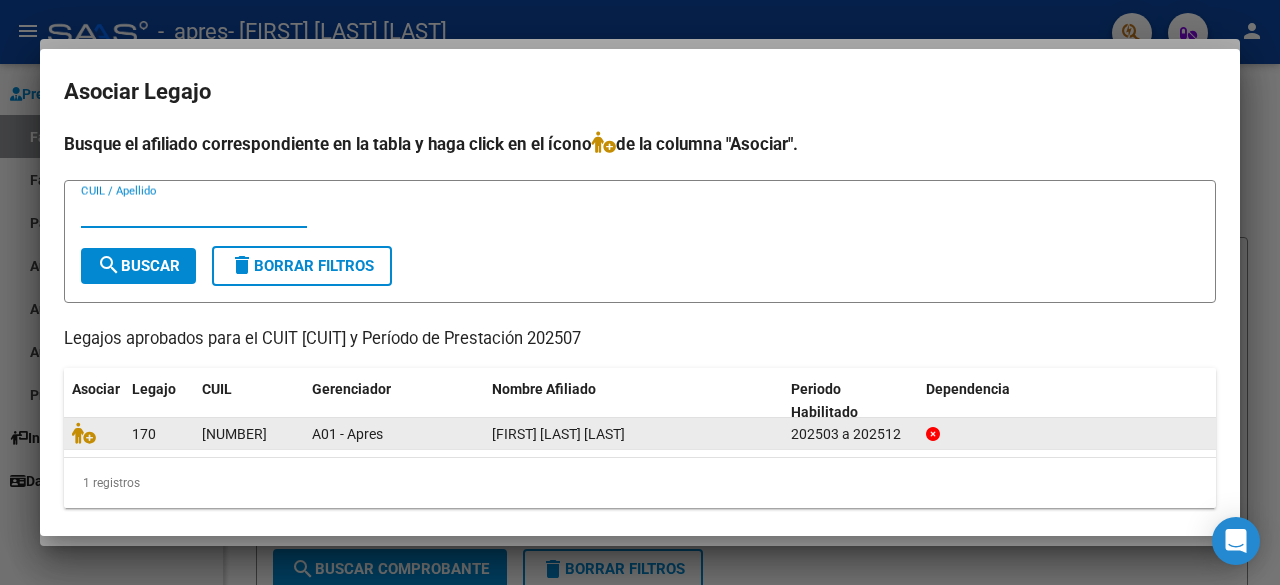 click on "A01 - Apres" 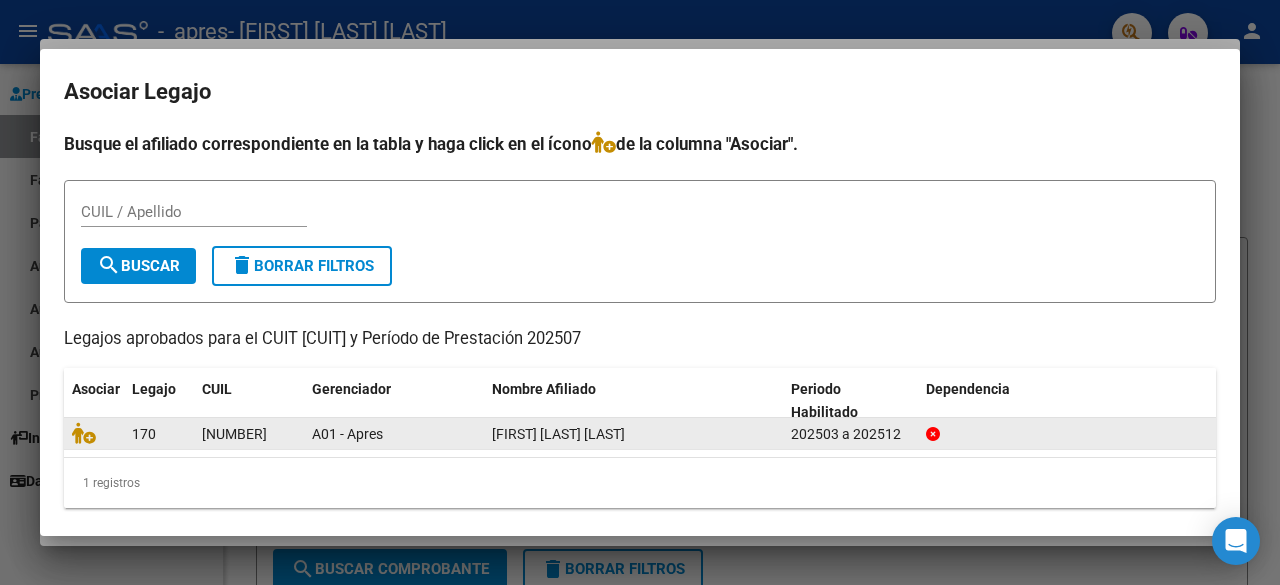 click on "170" 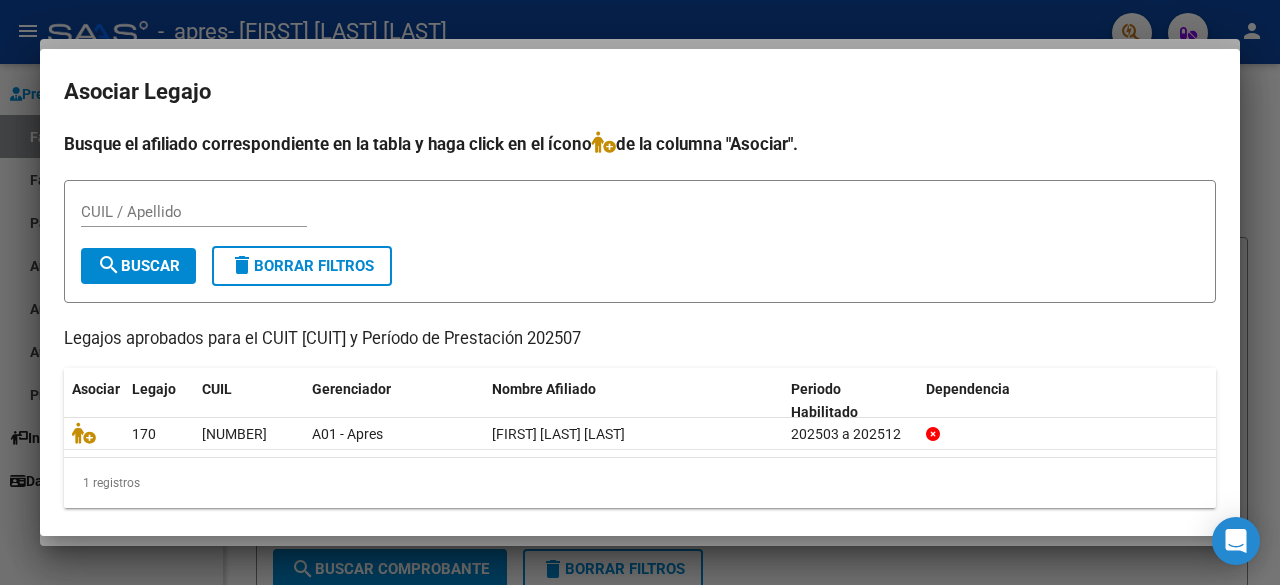 drag, startPoint x: 164, startPoint y: 197, endPoint x: 112, endPoint y: 210, distance: 53.600372 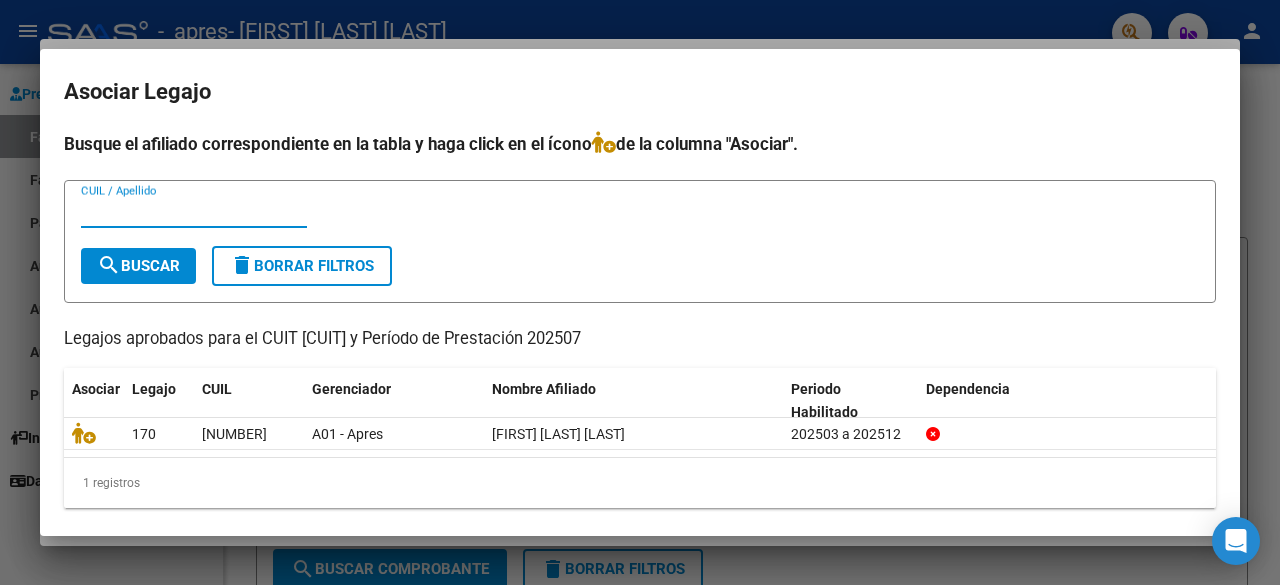 paste on "[NUMBER]" 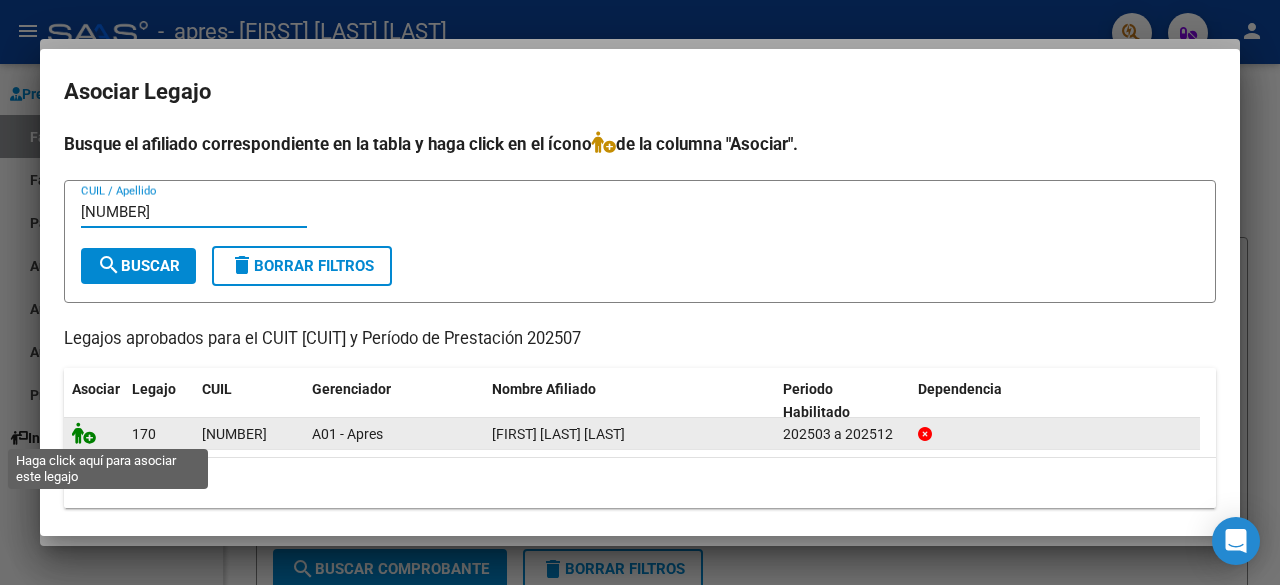 type on "[NUMBER]" 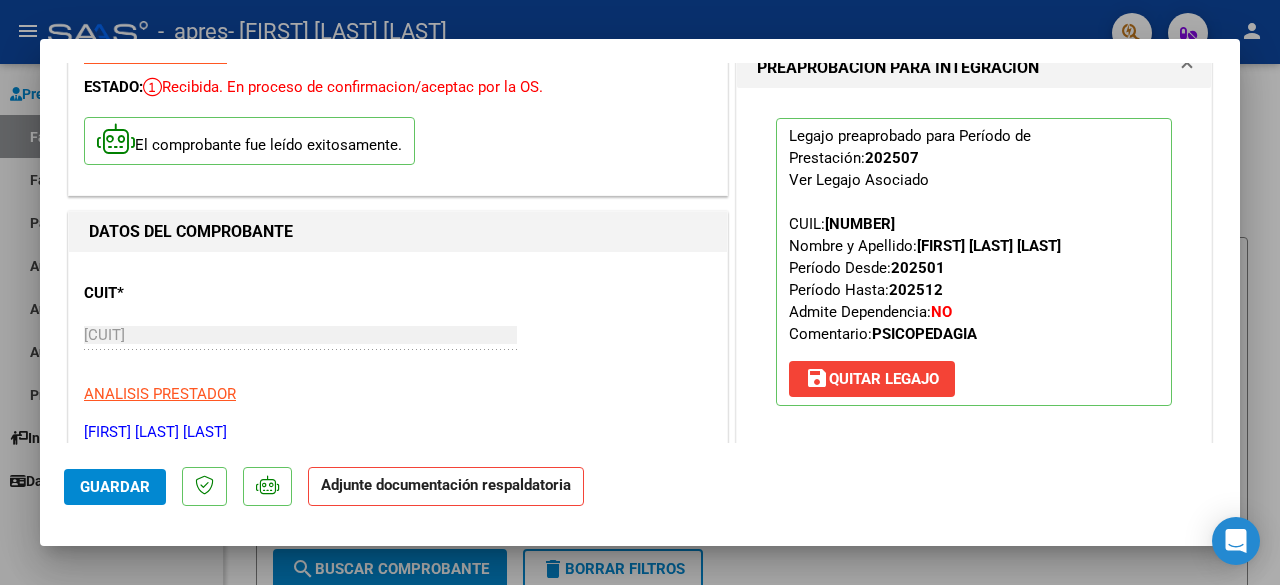 click on "Adjunte documentación respaldatoria" 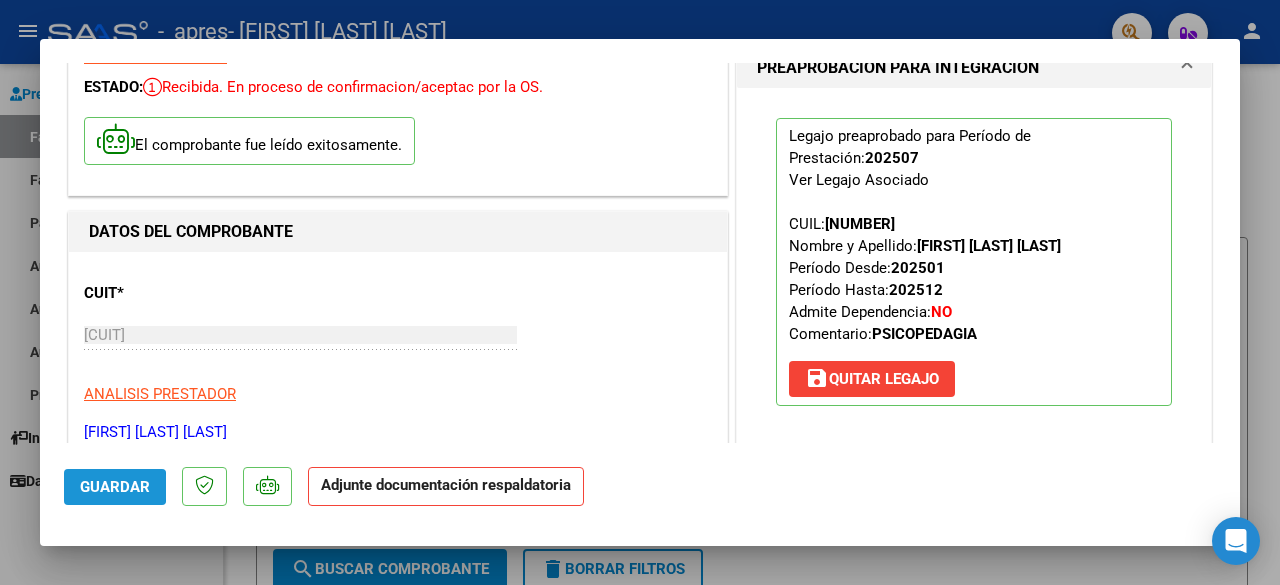 click on "Guardar" 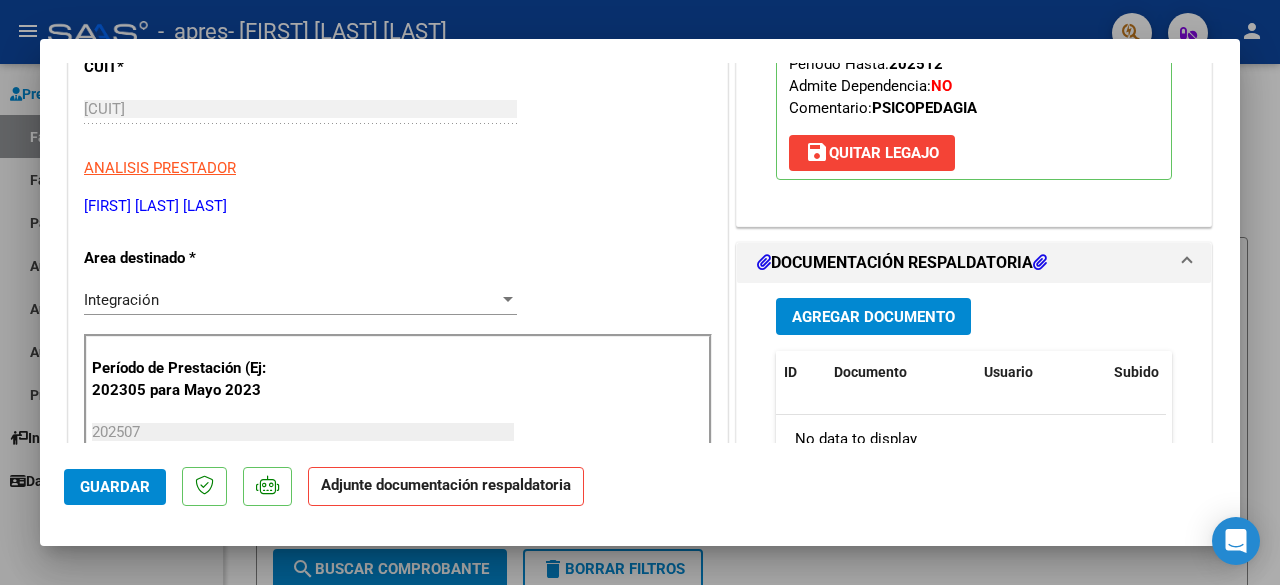 scroll, scrollTop: 328, scrollLeft: 0, axis: vertical 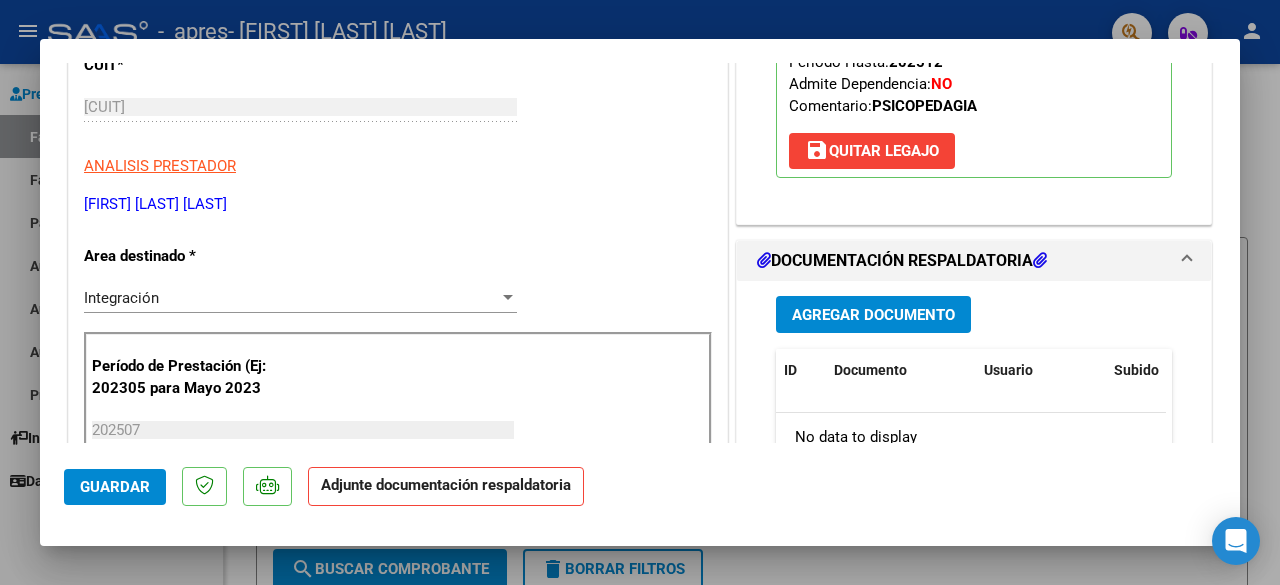 click on "Agregar Documento" at bounding box center [873, 315] 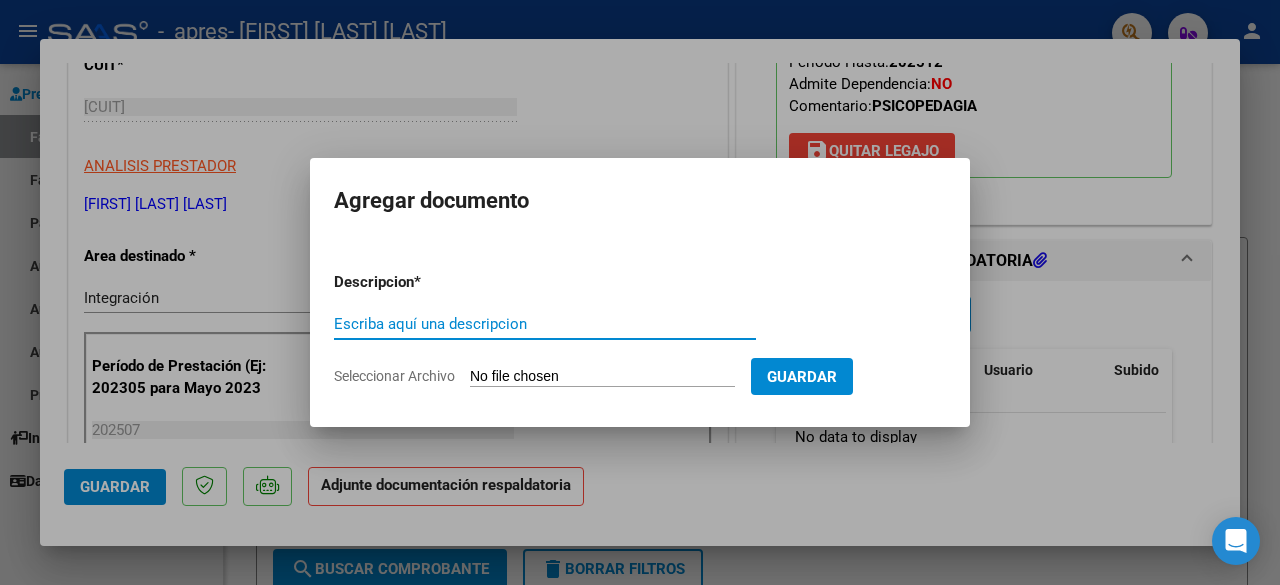 click on "Escriba aquí una descripcion" at bounding box center (545, 324) 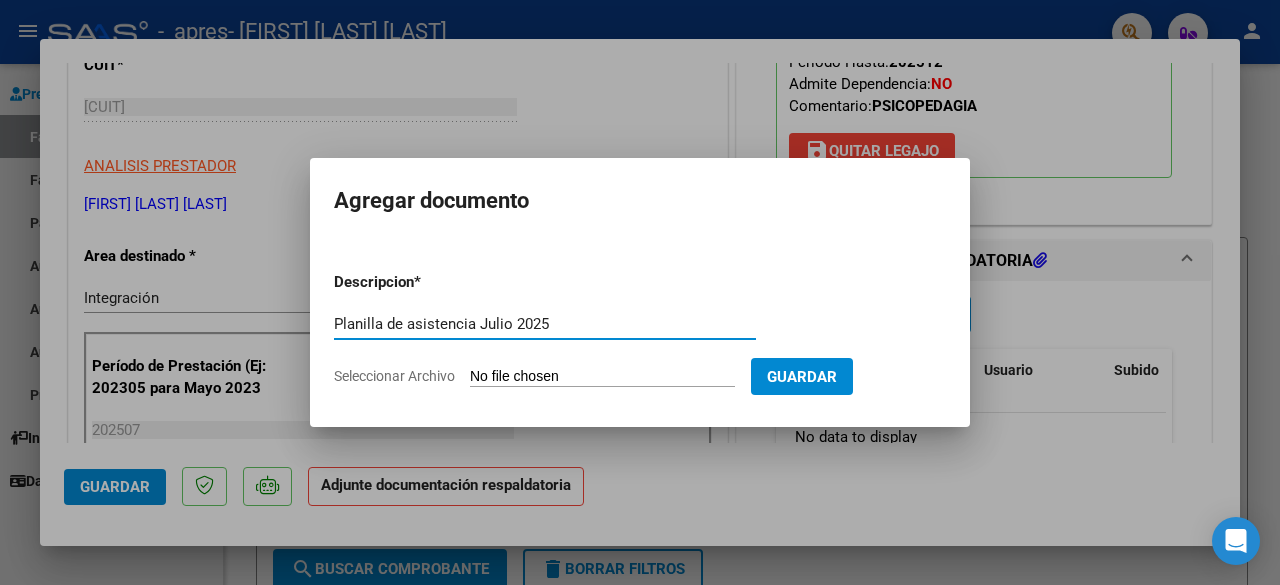 type on "Planilla de asistencia Julio 2025" 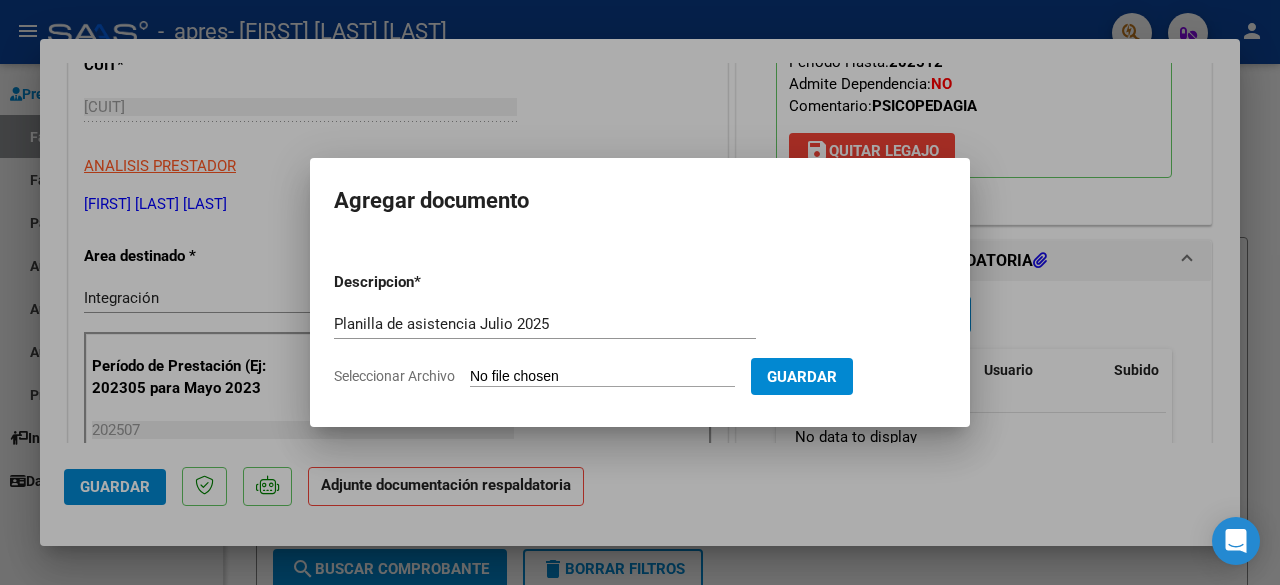 type on "C:\fakepath\Villavicencio - Planilla Julio [YEAR].pdf" 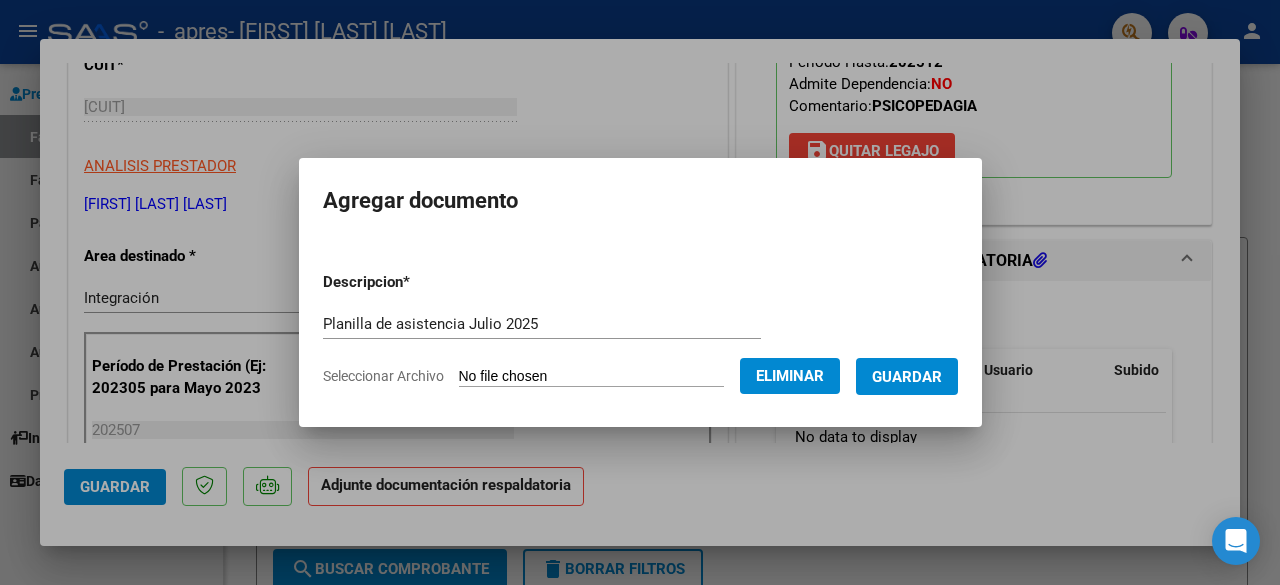 click on "Guardar" at bounding box center [907, 377] 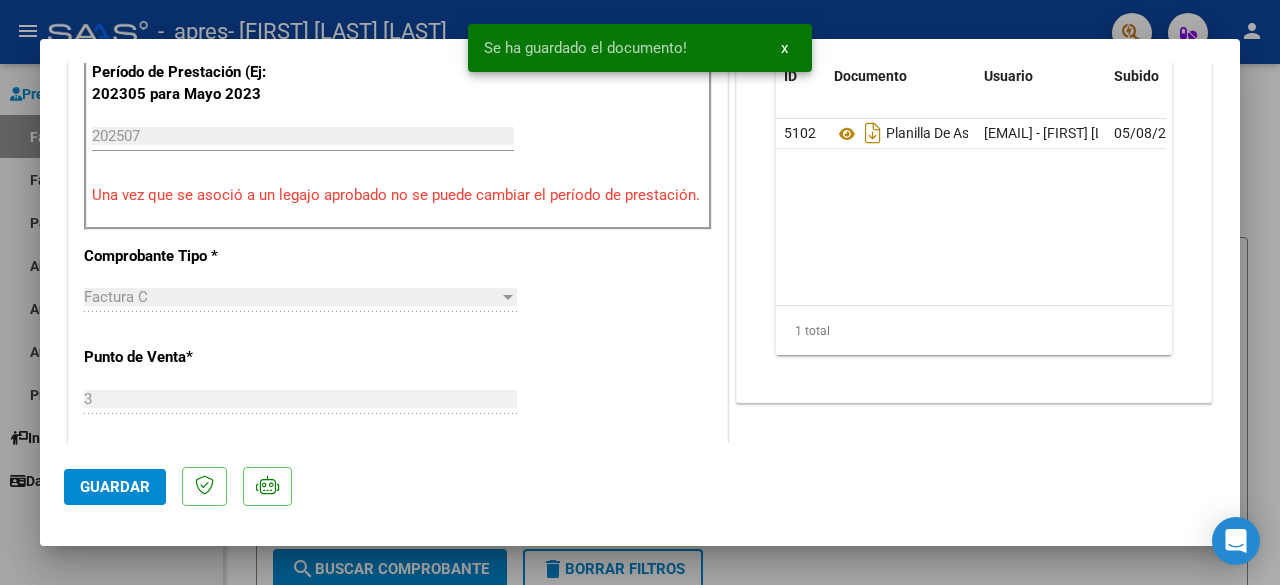scroll, scrollTop: 628, scrollLeft: 0, axis: vertical 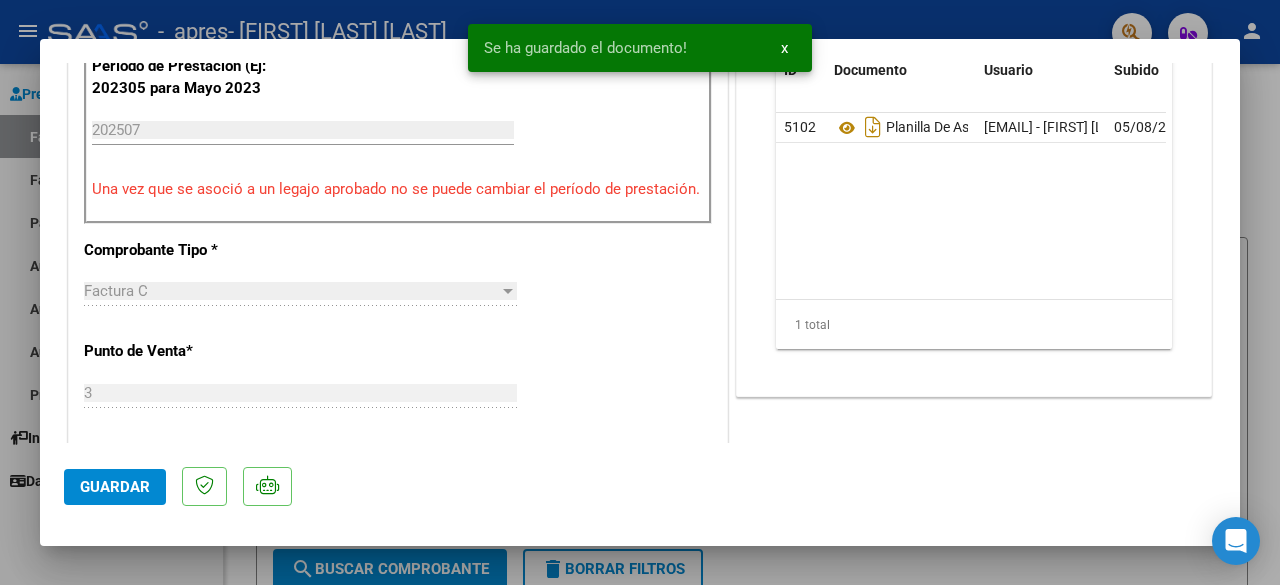 click on "Guardar" 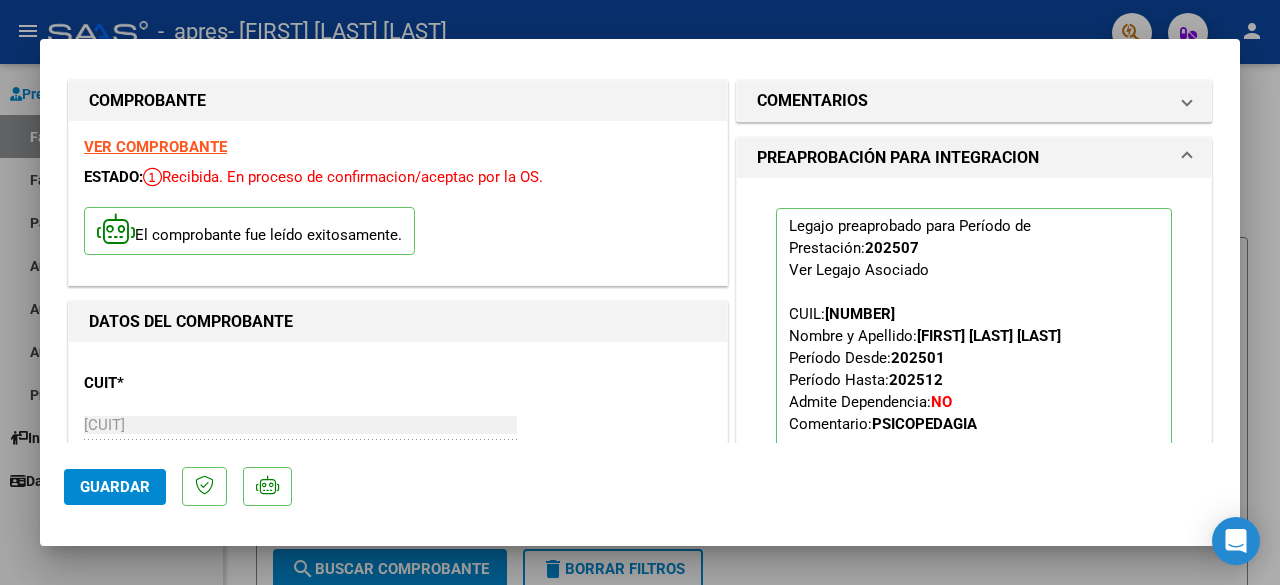 scroll, scrollTop: 0, scrollLeft: 0, axis: both 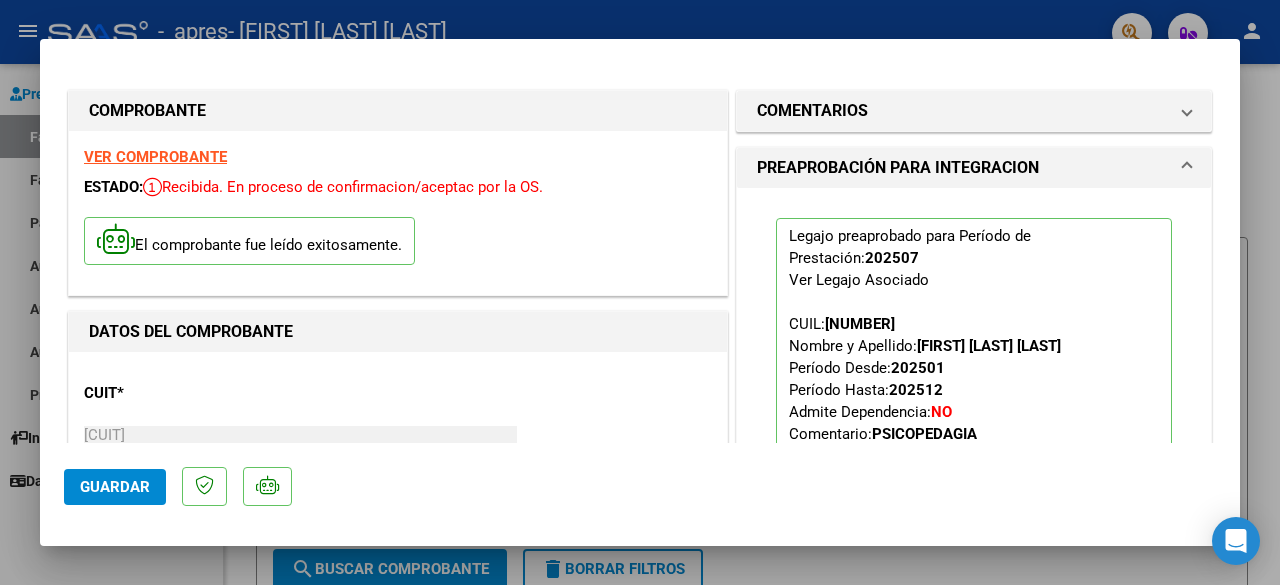 click at bounding box center [640, 292] 